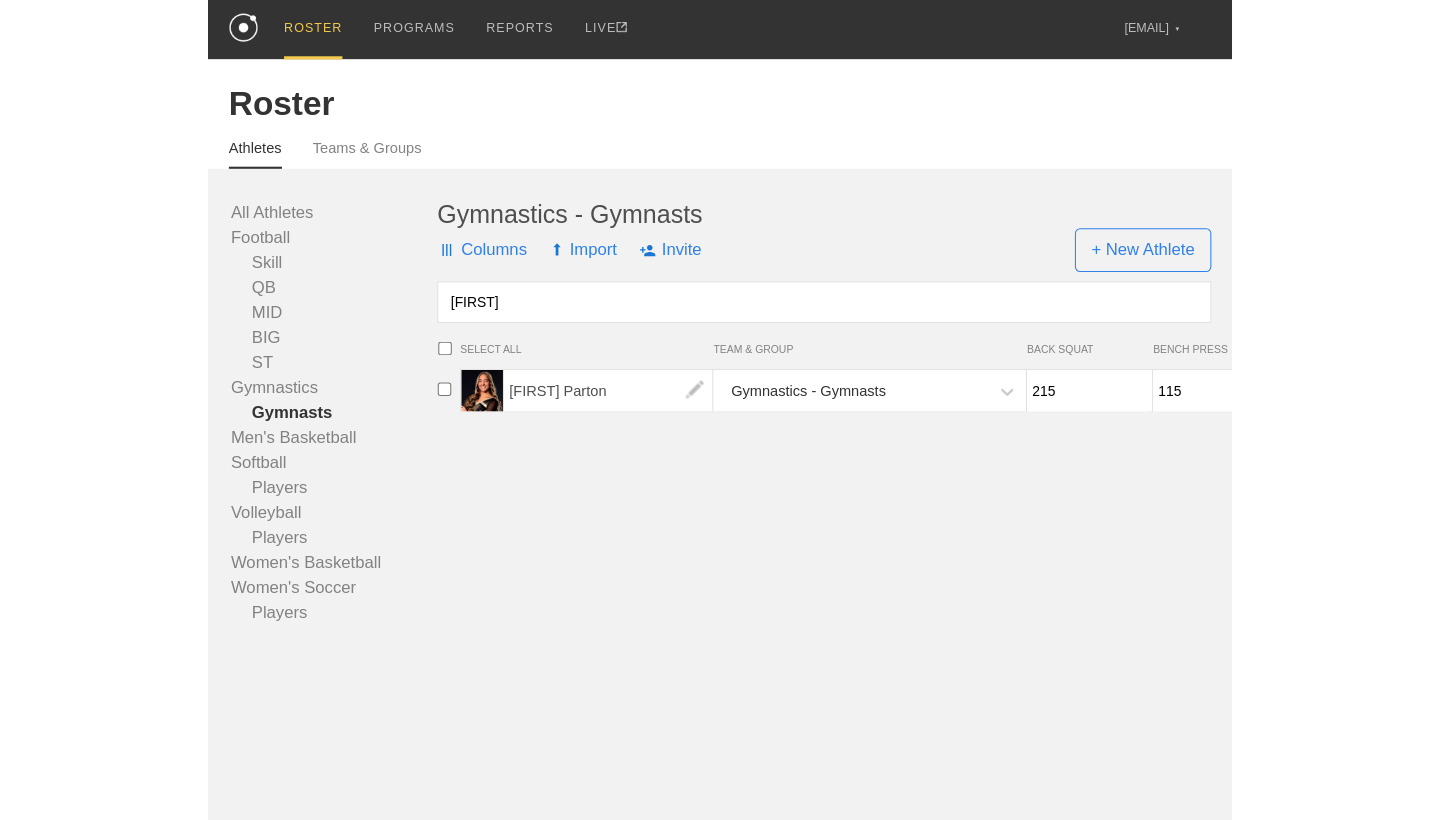 scroll, scrollTop: 0, scrollLeft: 0, axis: both 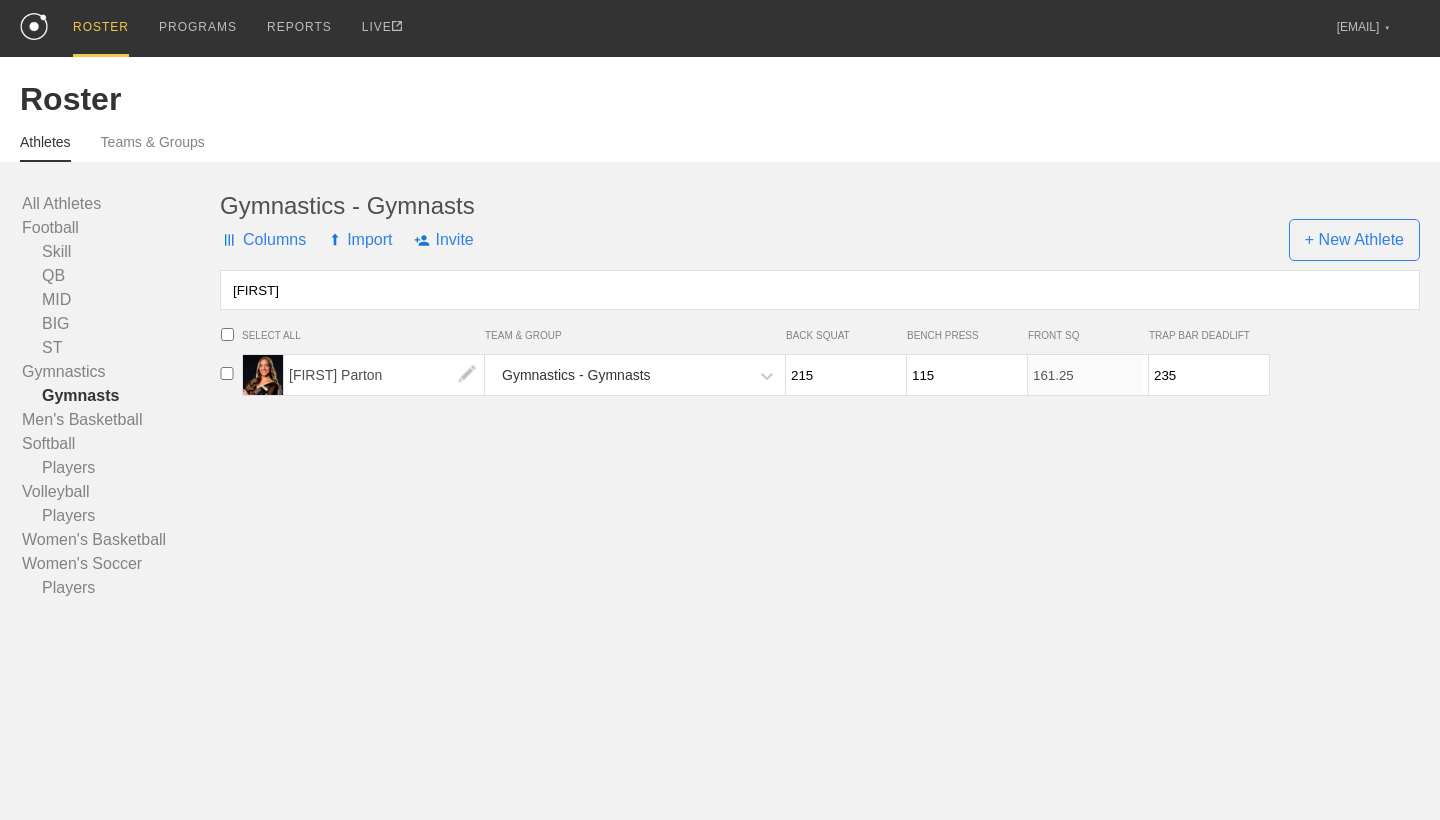 click on "[FIRST]" at bounding box center [820, 290] 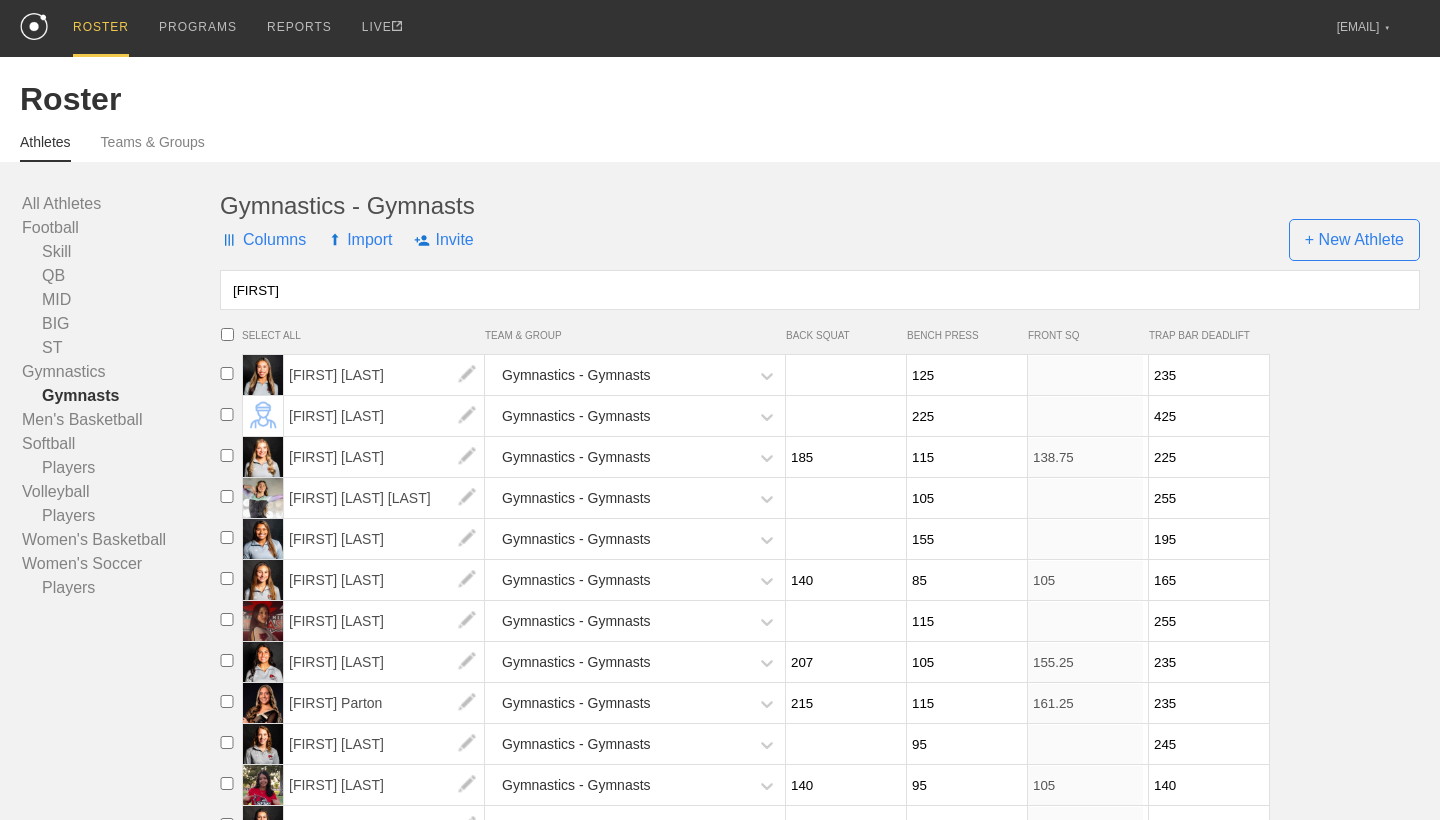 type on "L" 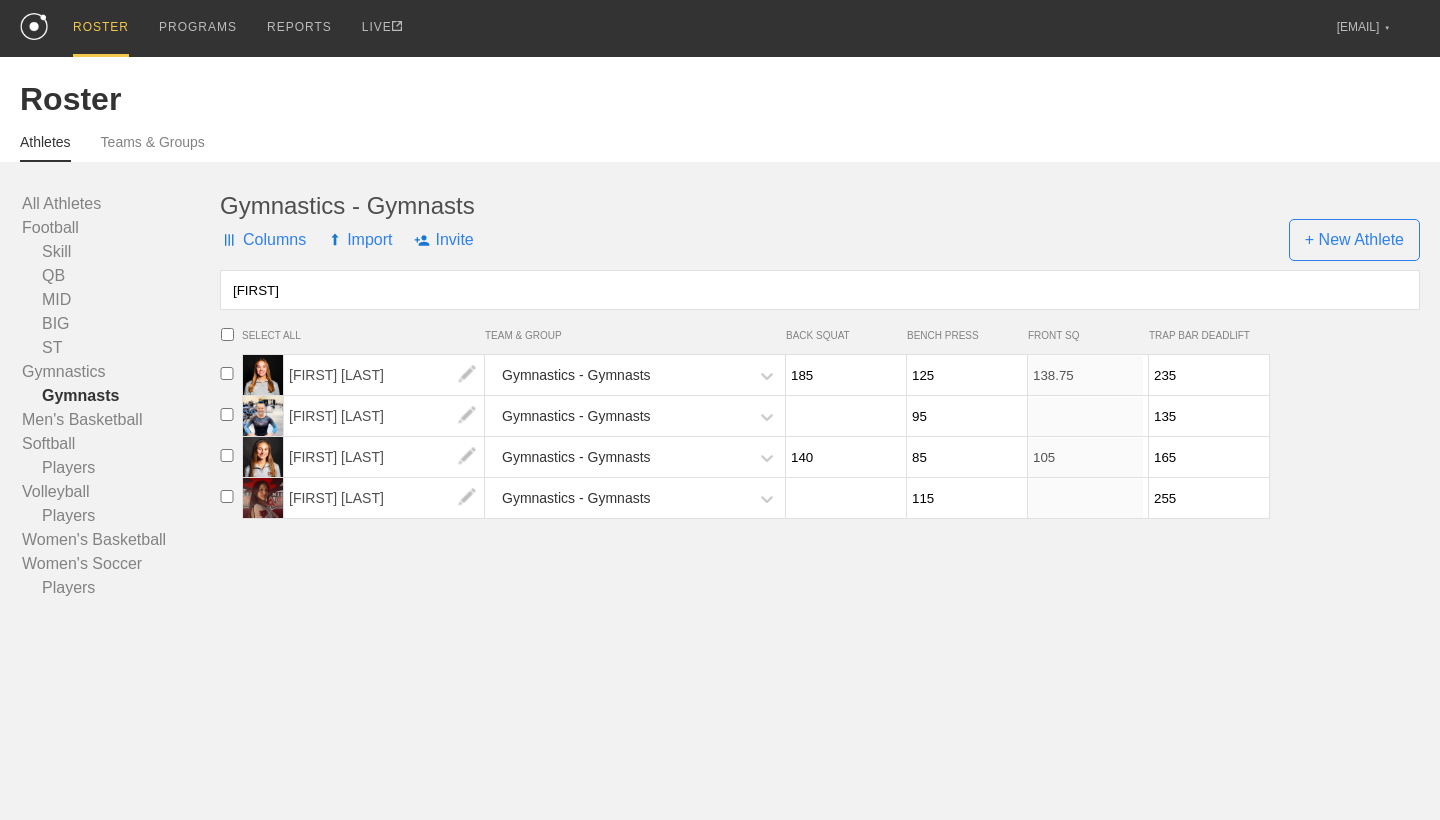 type on "[FIRST]" 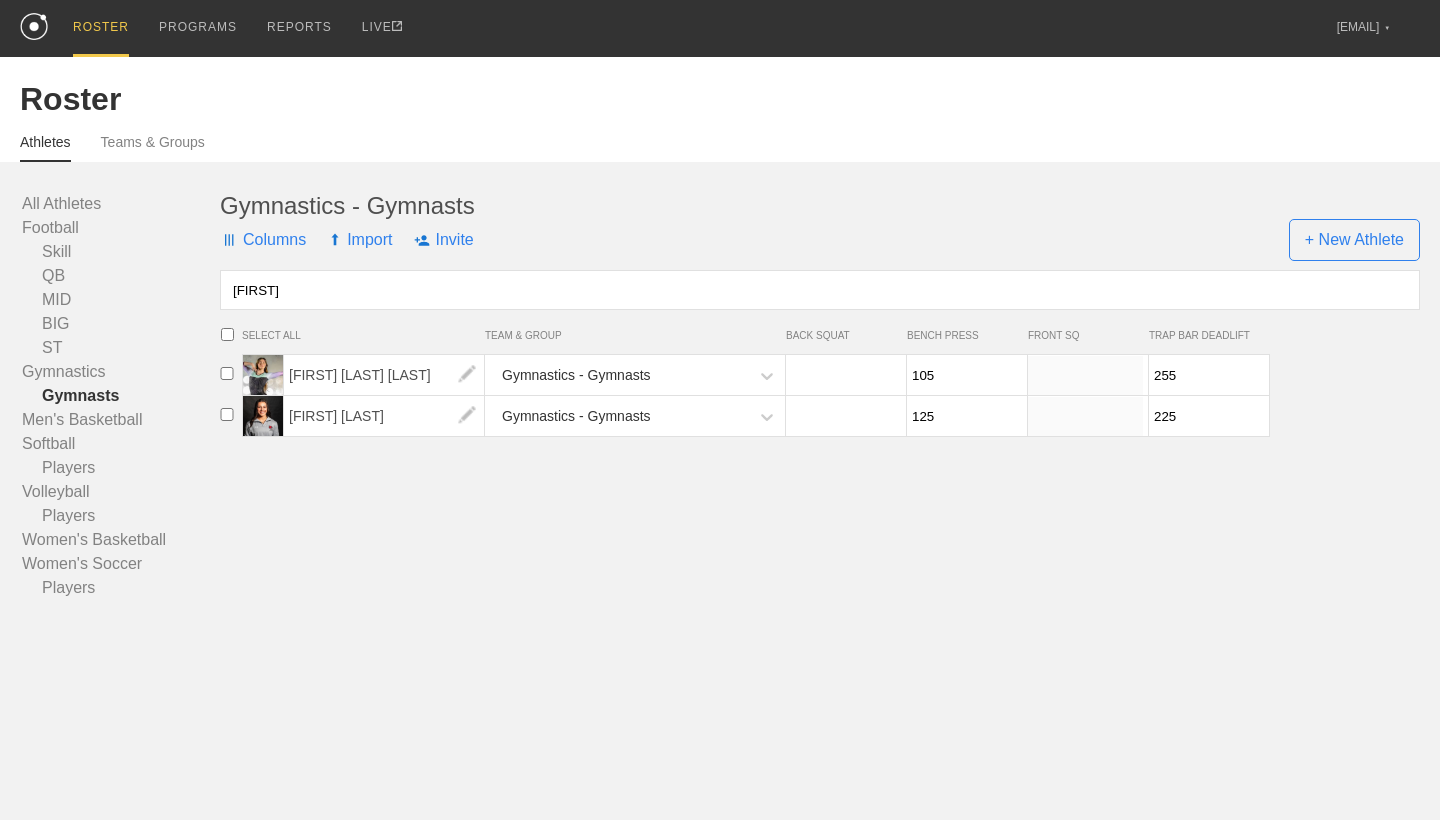type on "[FIRST]" 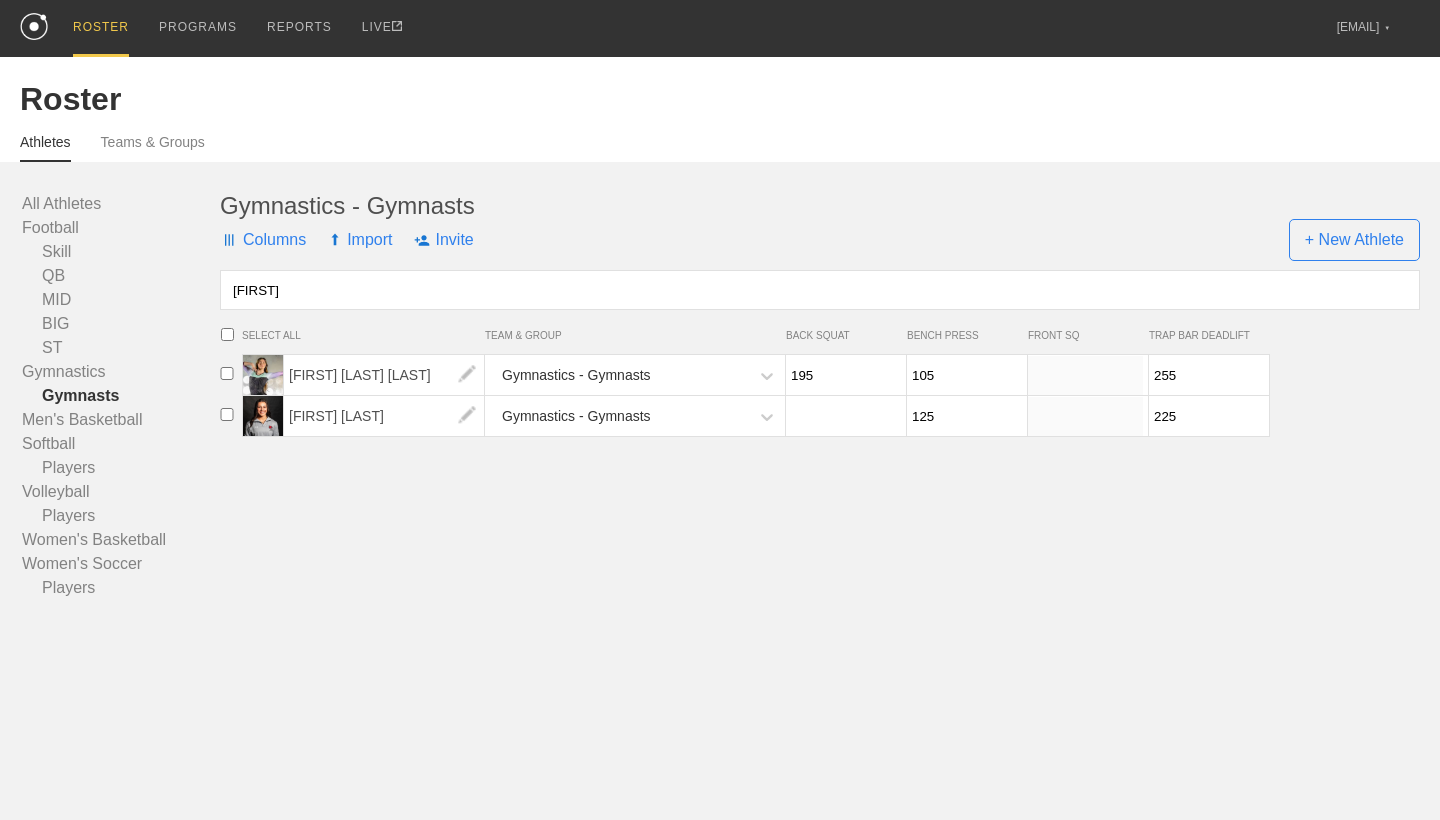 type on "195" 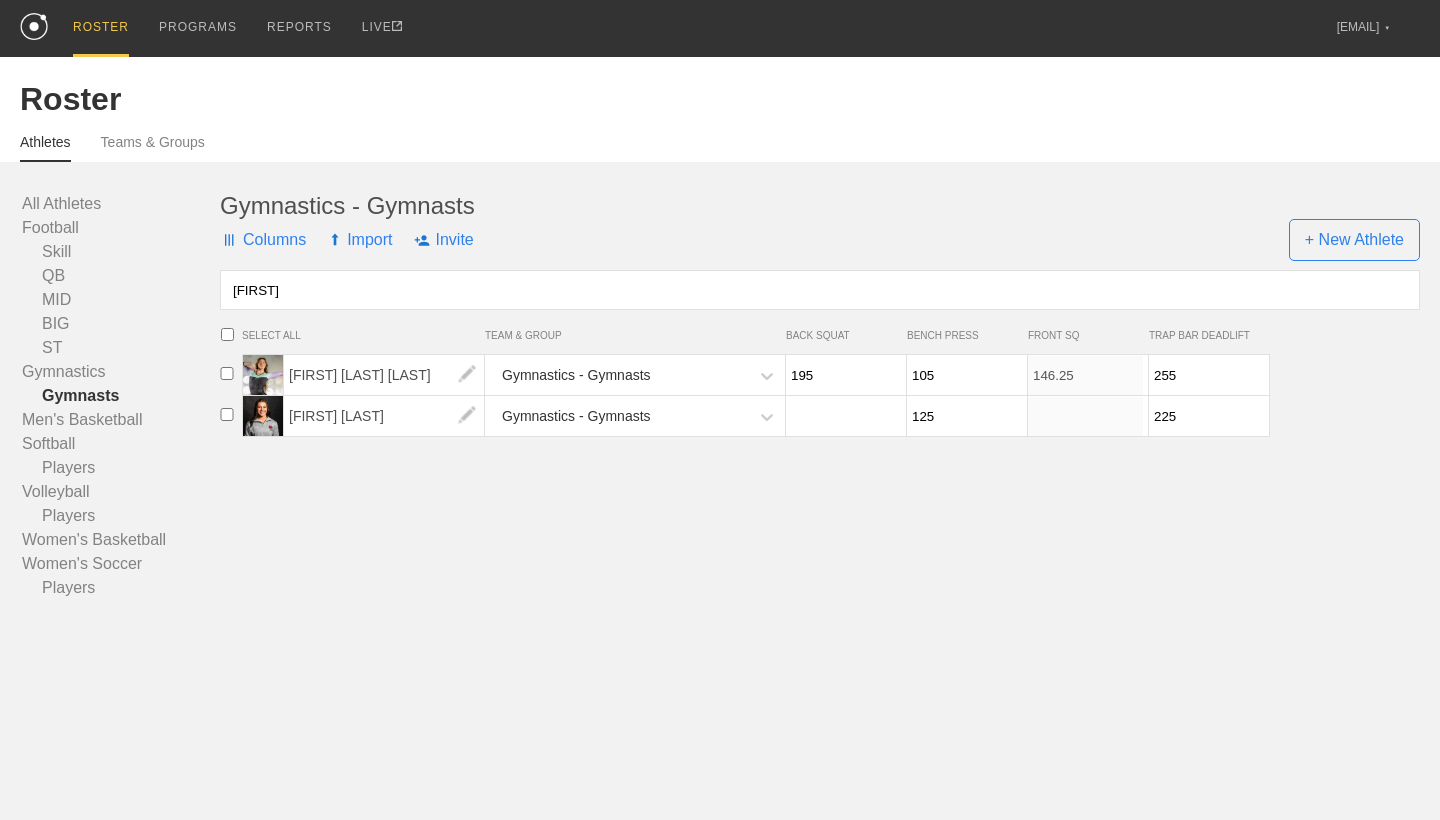 click on "[FIRST]" at bounding box center [820, 290] 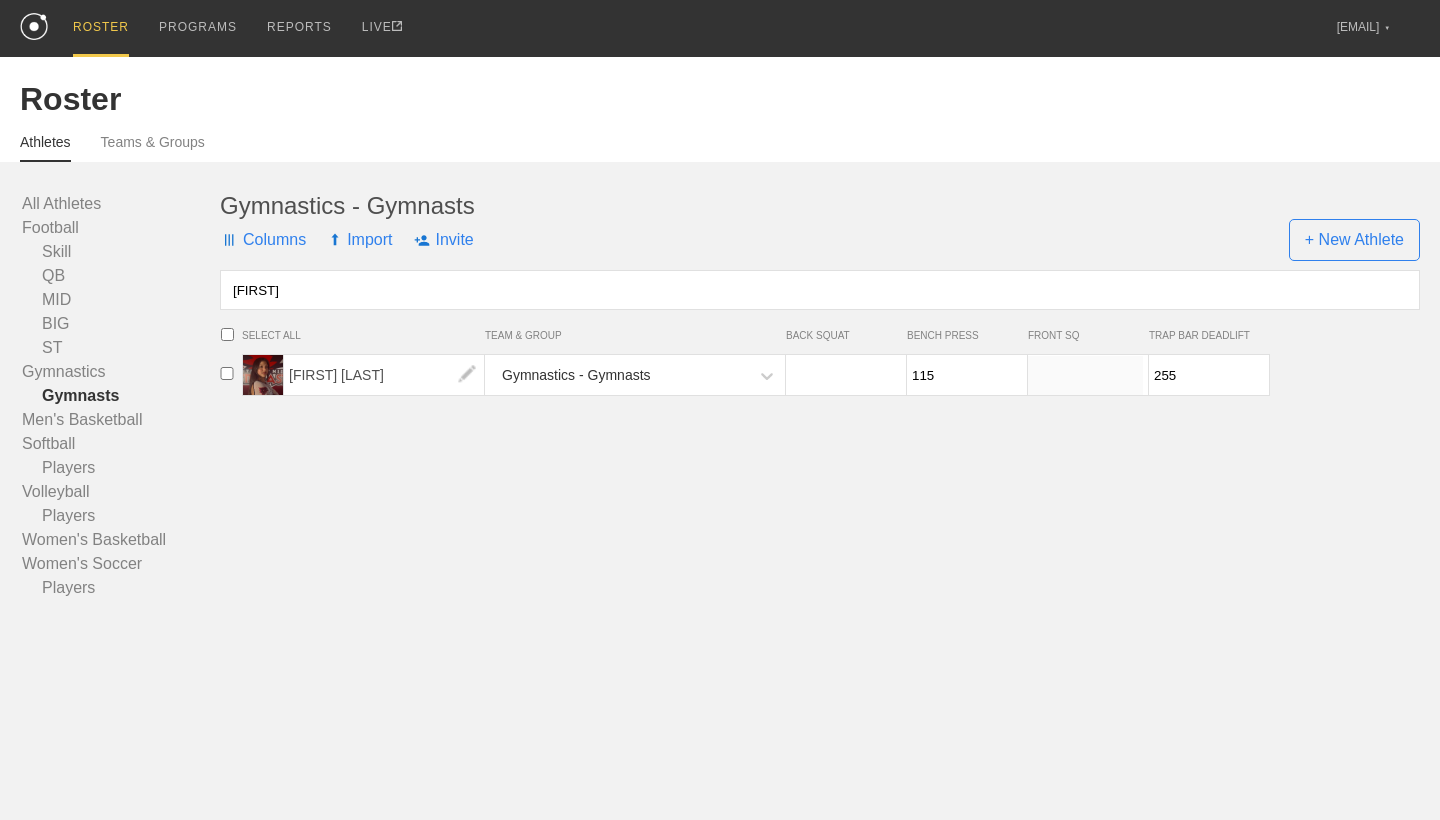 drag, startPoint x: 478, startPoint y: 298, endPoint x: 477, endPoint y: 283, distance: 15.033297 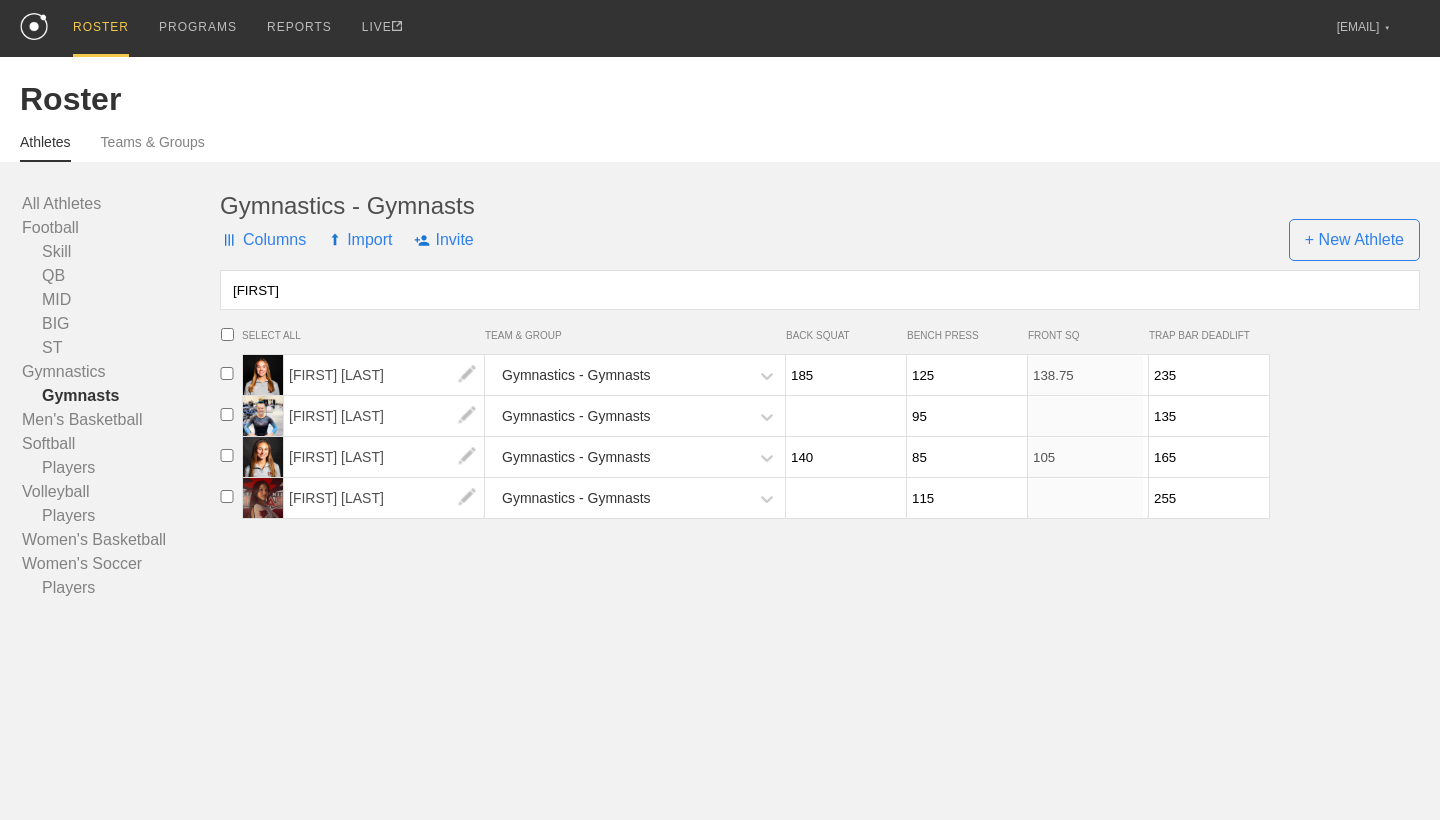 type on "J" 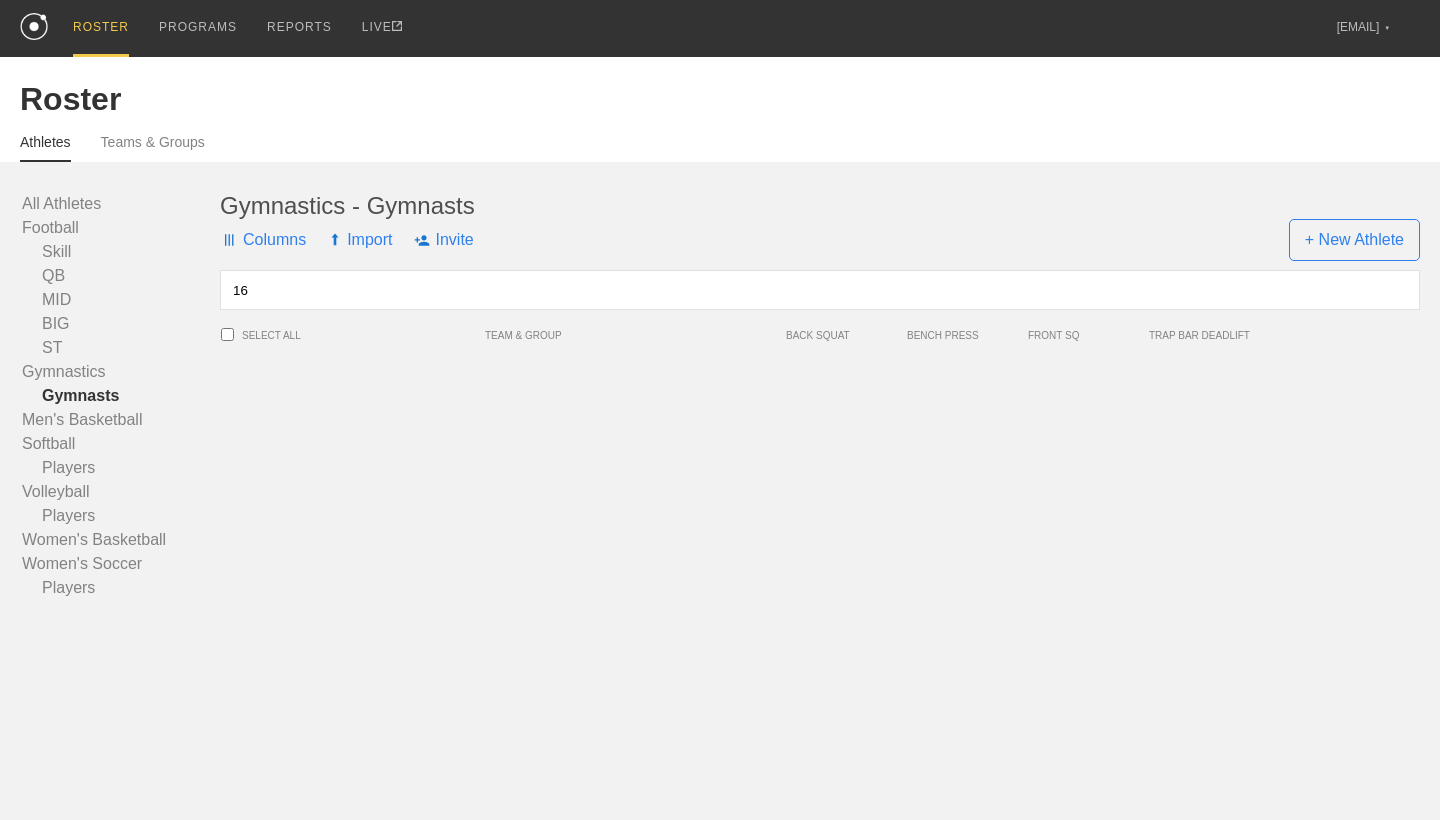 type on "1" 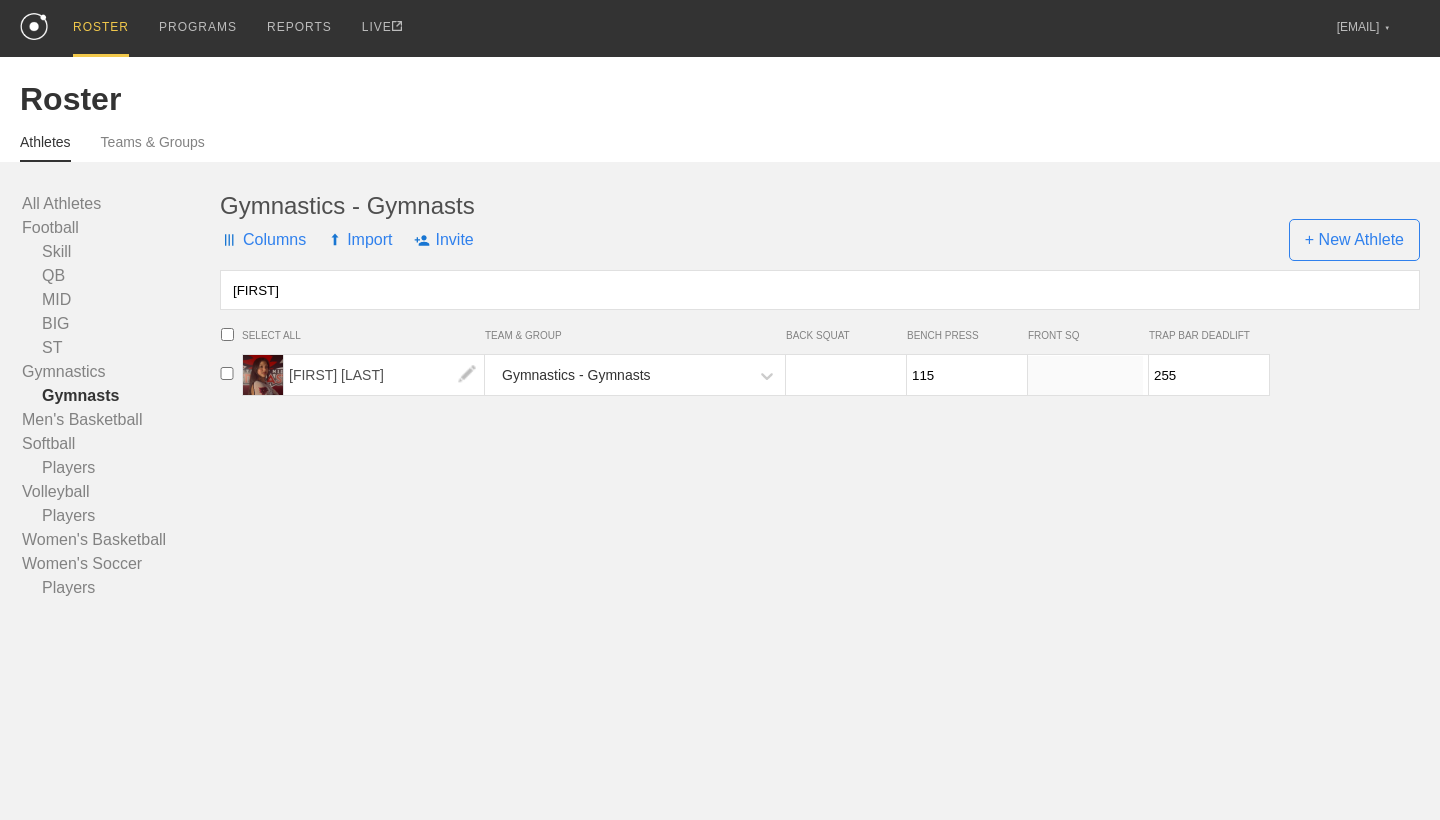 type on "[FIRST]" 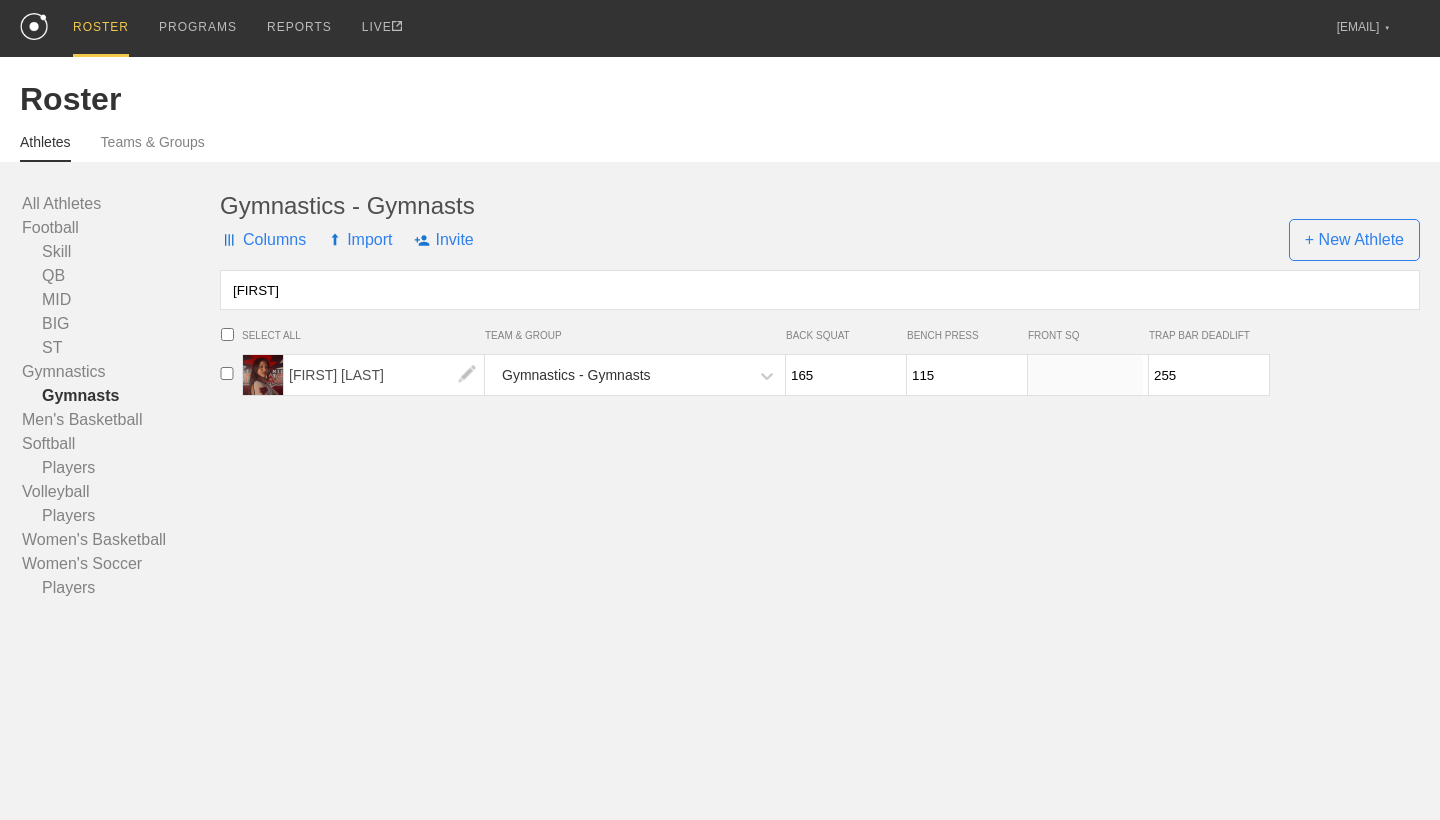 type on "165" 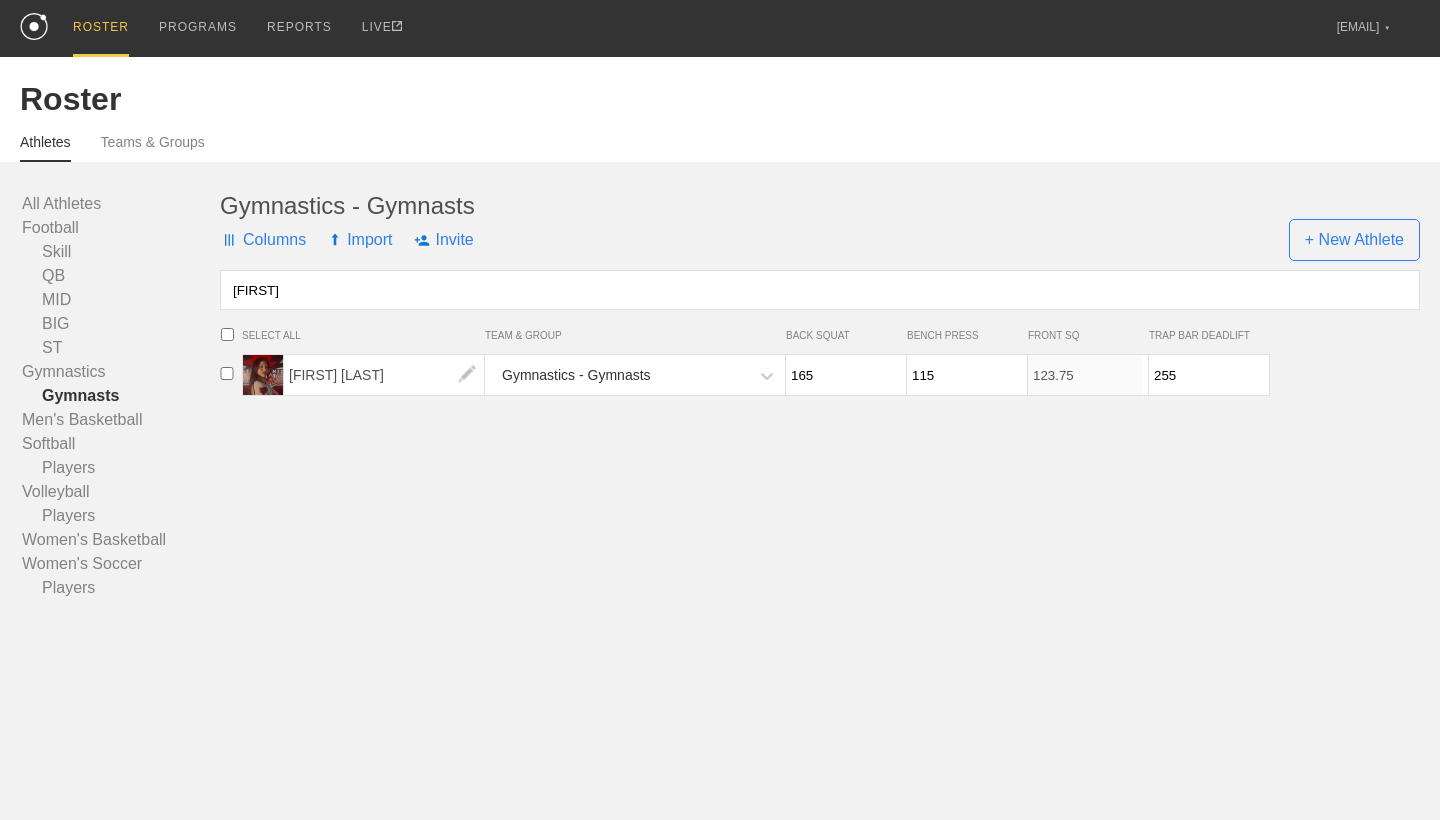 click on "[FIRST]" at bounding box center [820, 290] 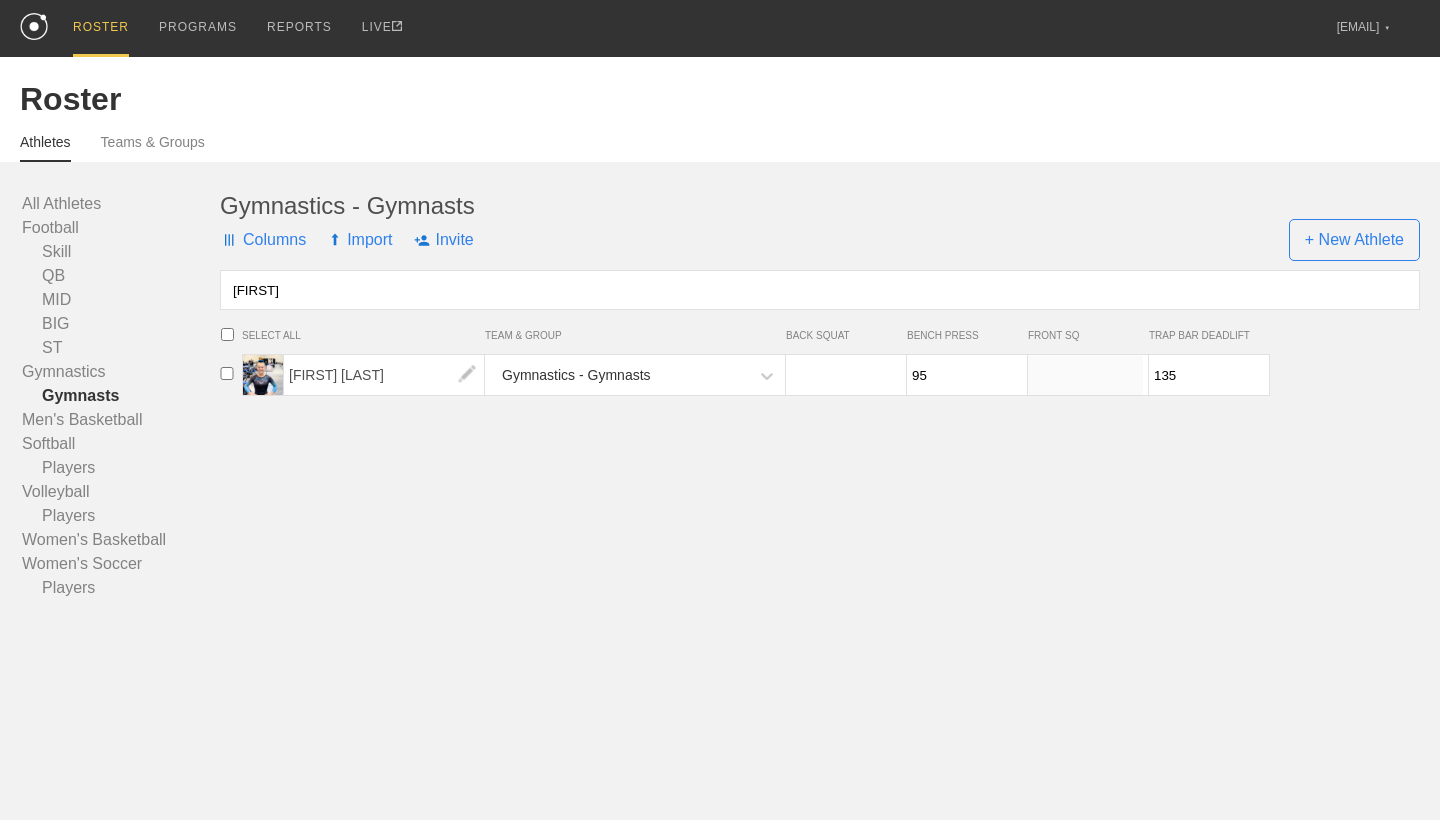 click at bounding box center (843, 375) 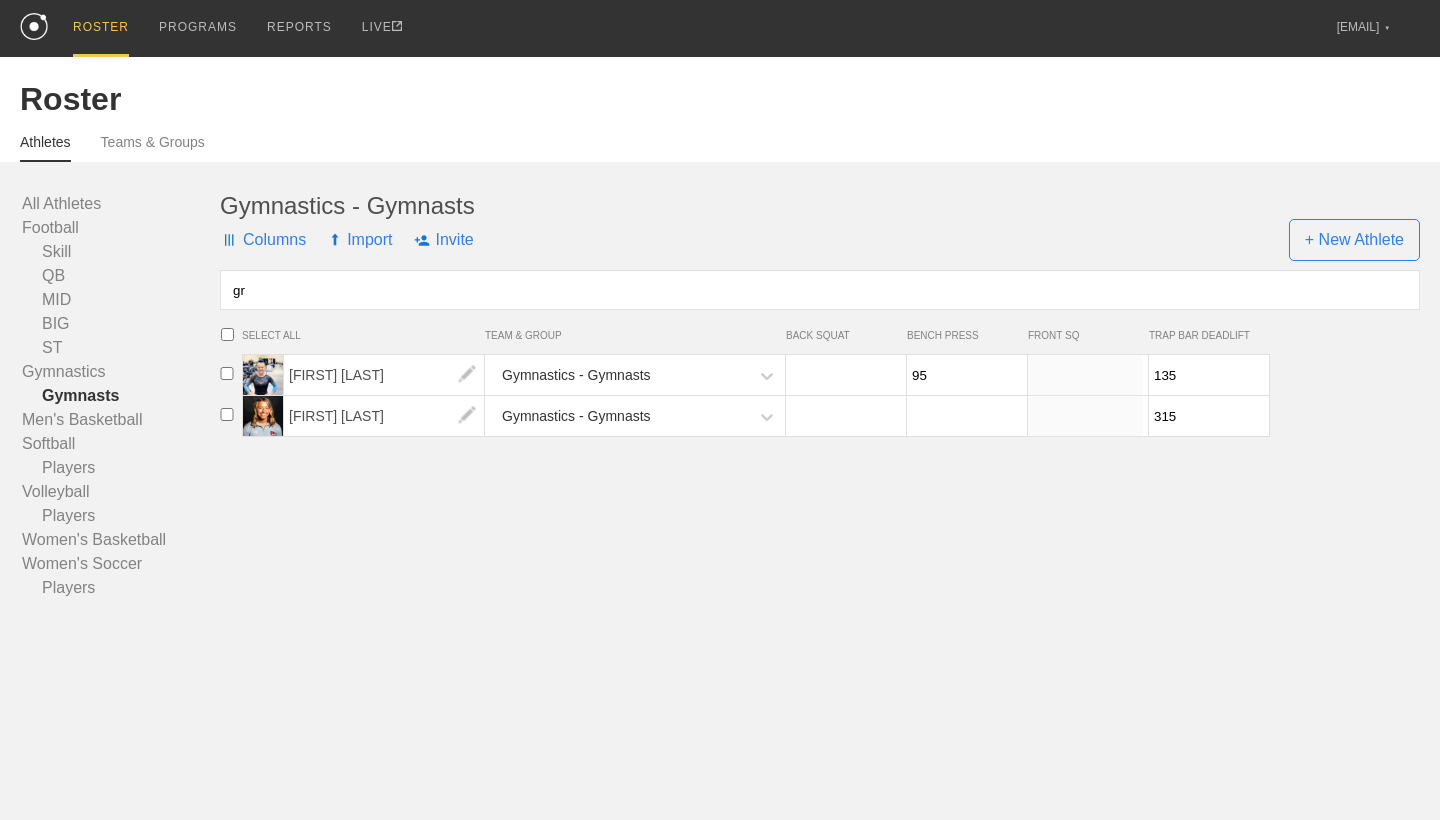 type on "[FIRST]" 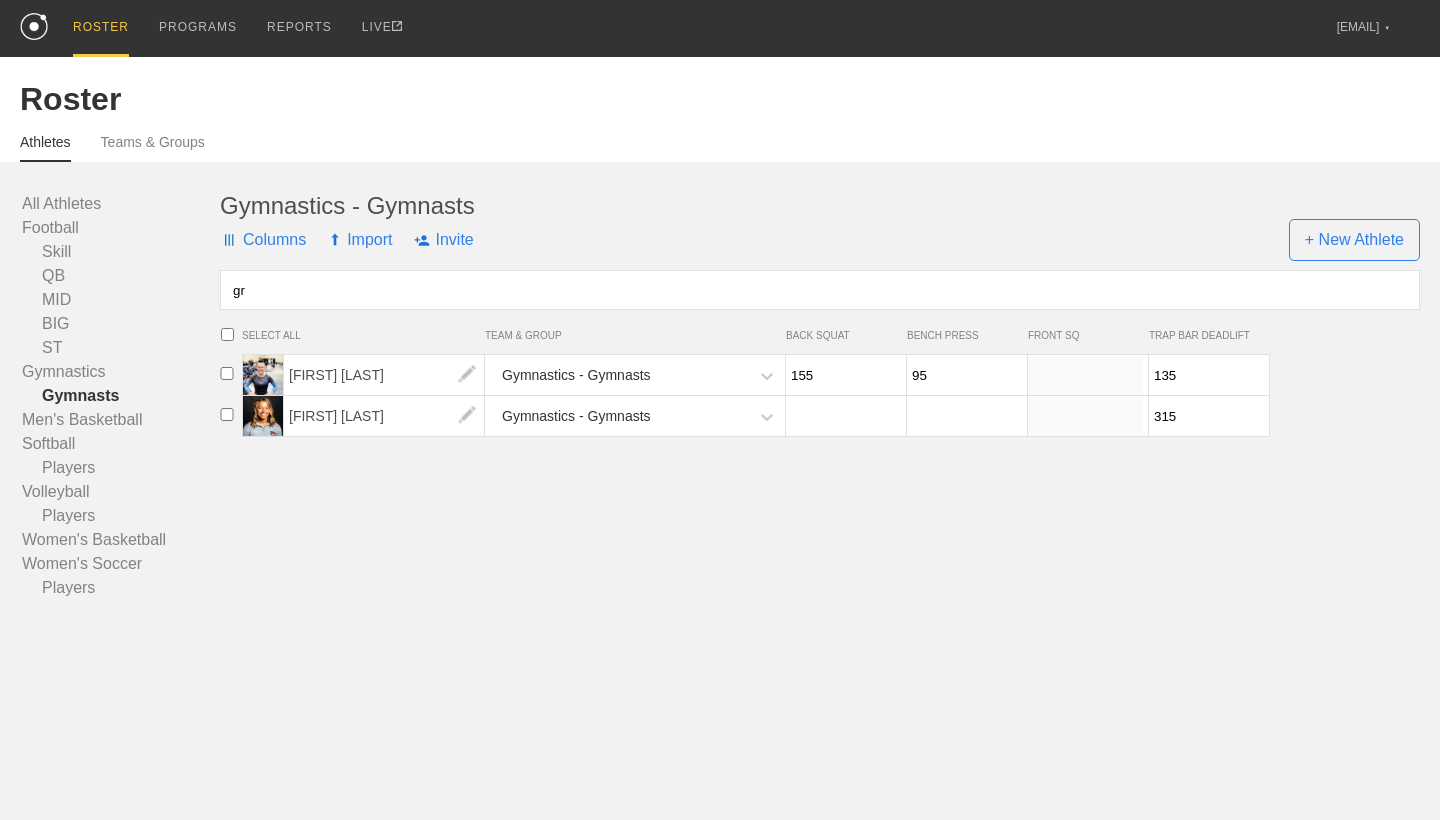 type on "155" 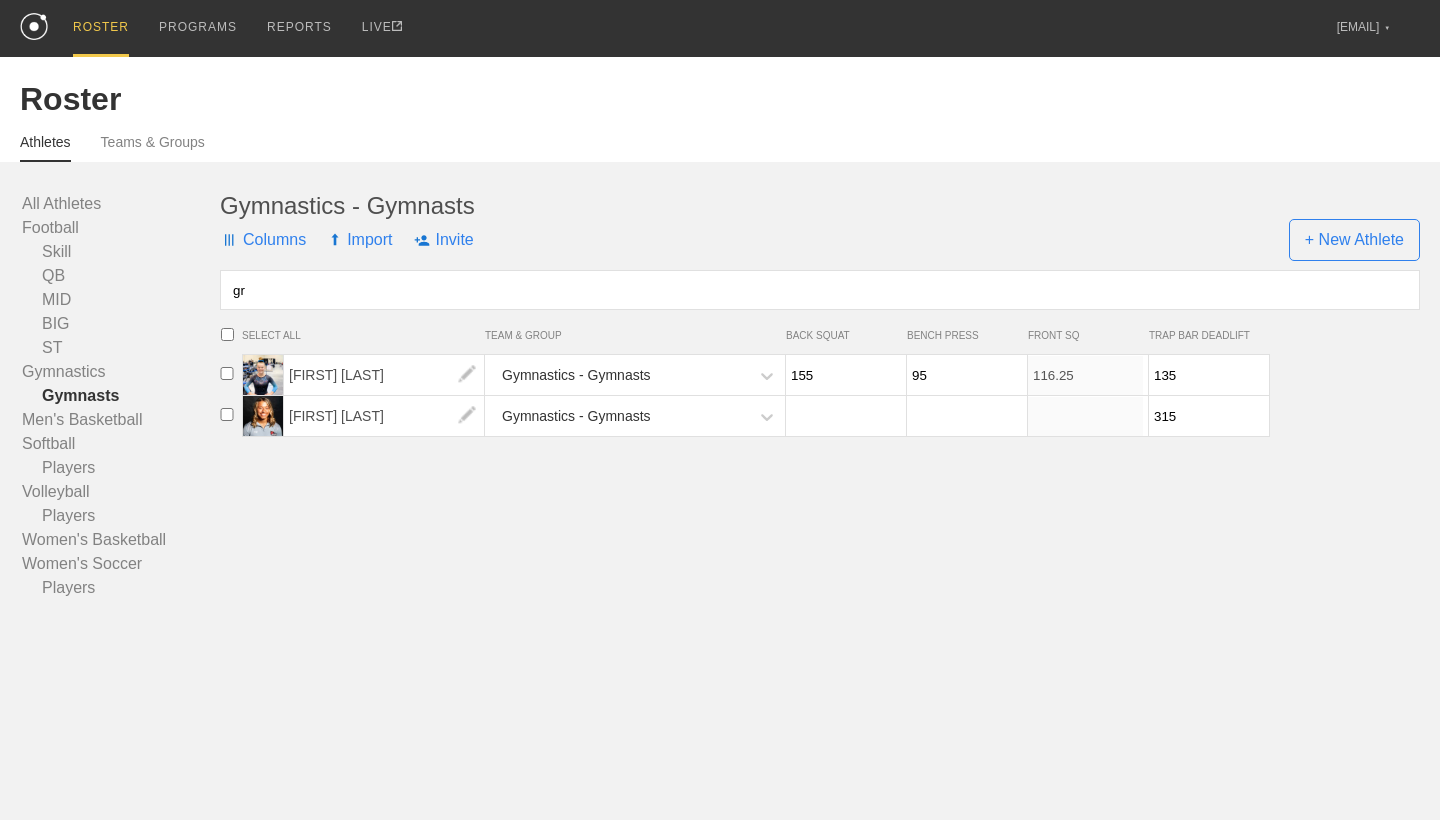click on "gr" at bounding box center [820, 290] 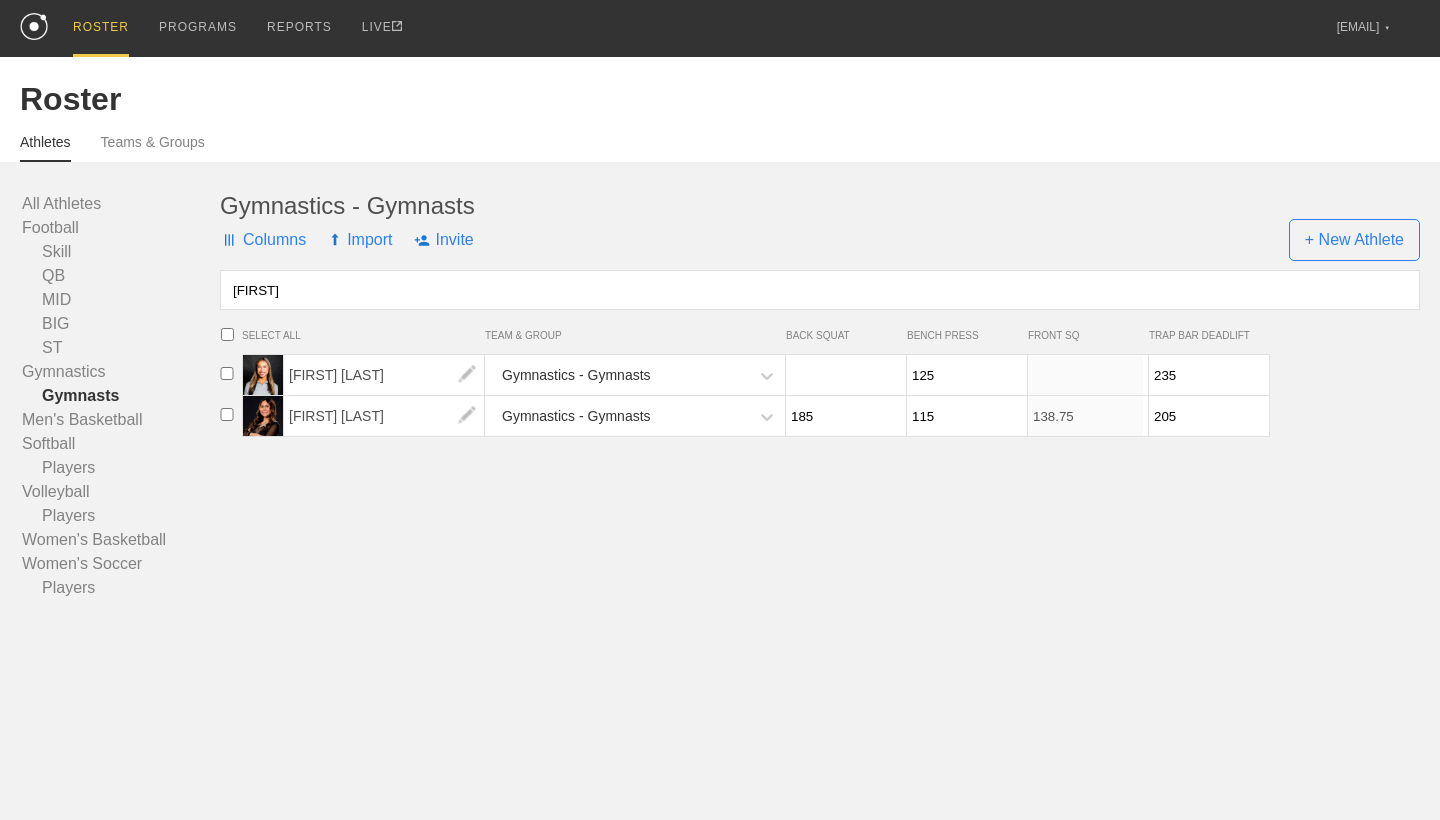 type on "[FIRST]" 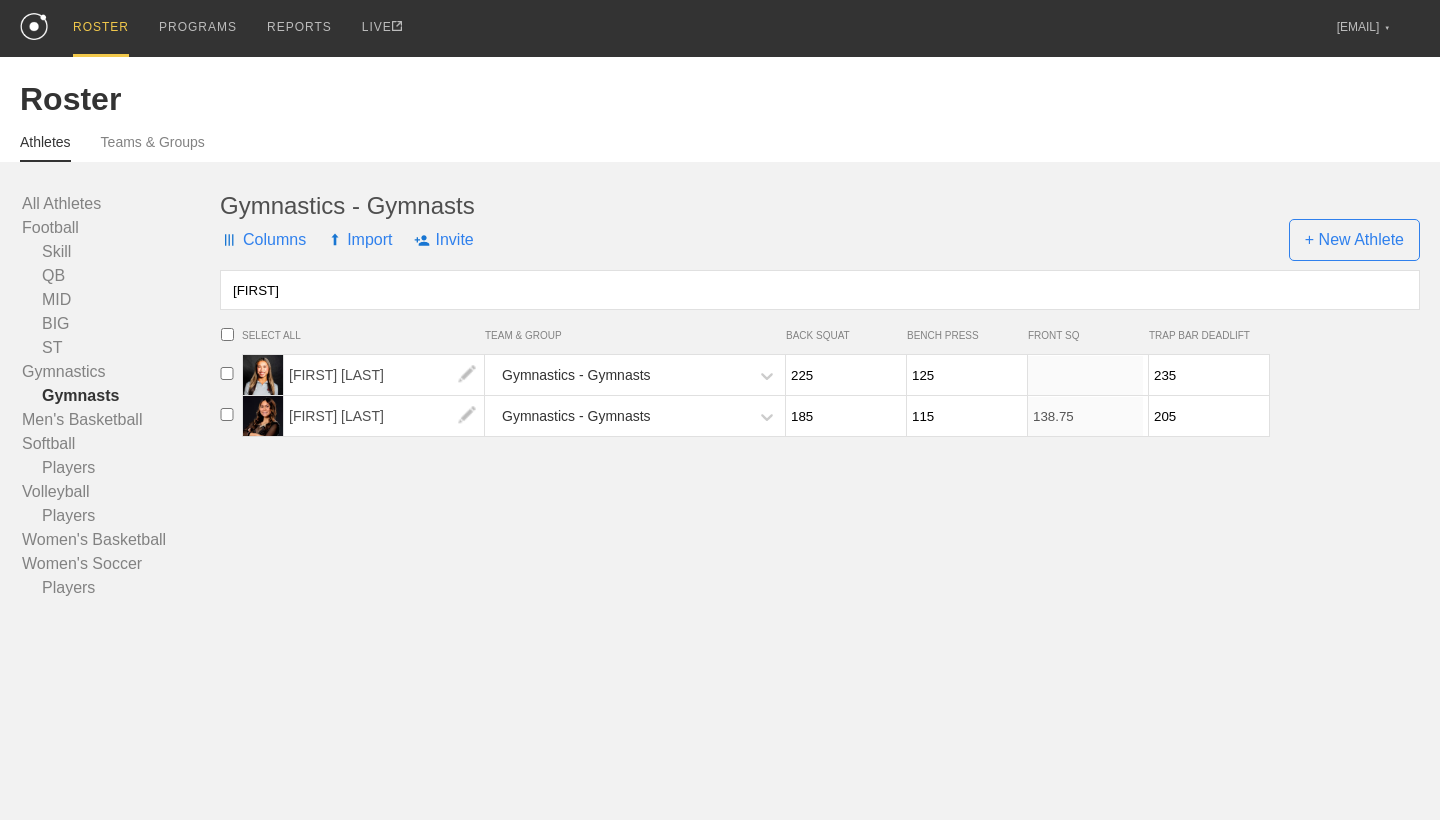 type on "225" 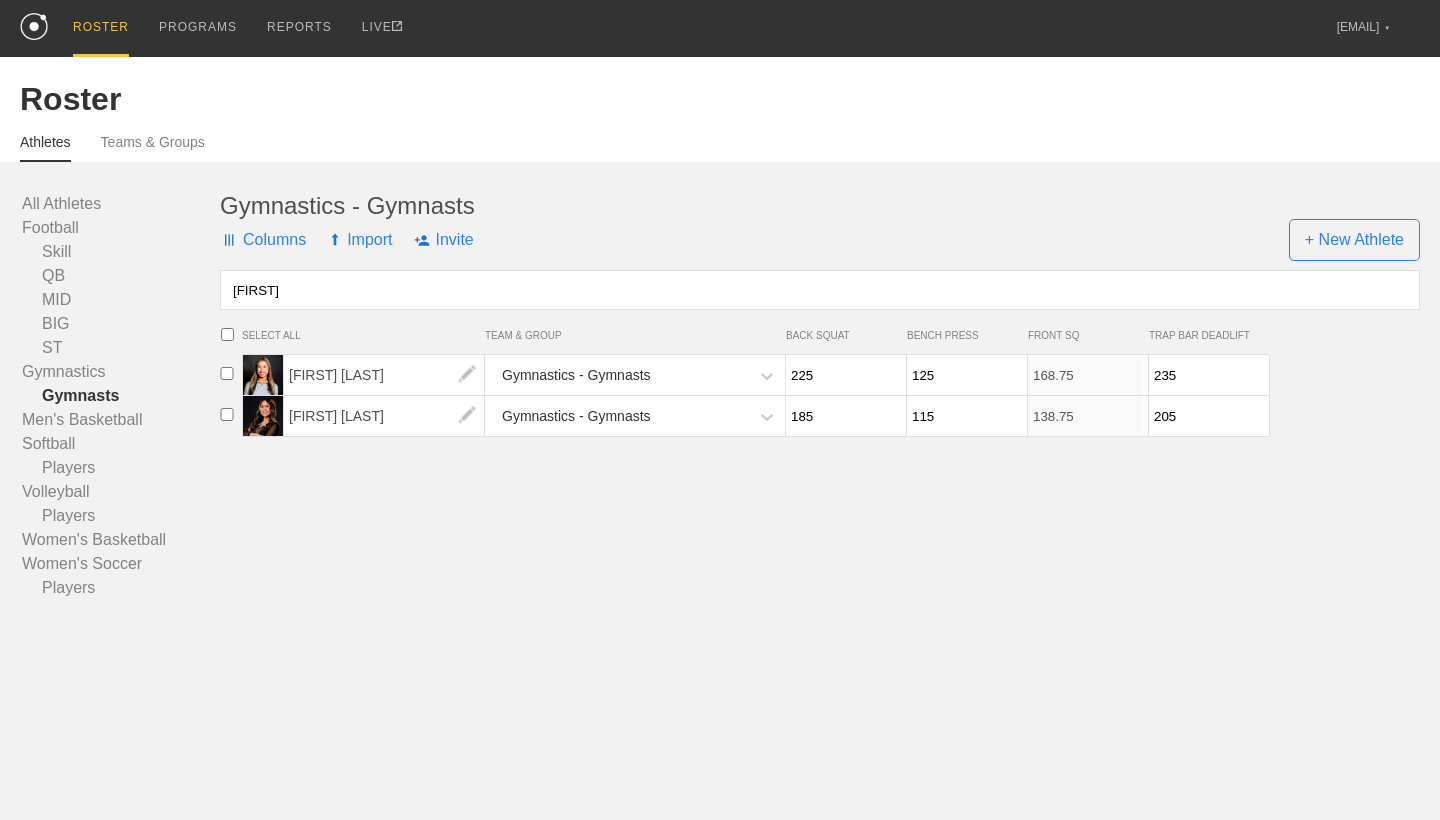 click on "[FIRST]" at bounding box center (820, 290) 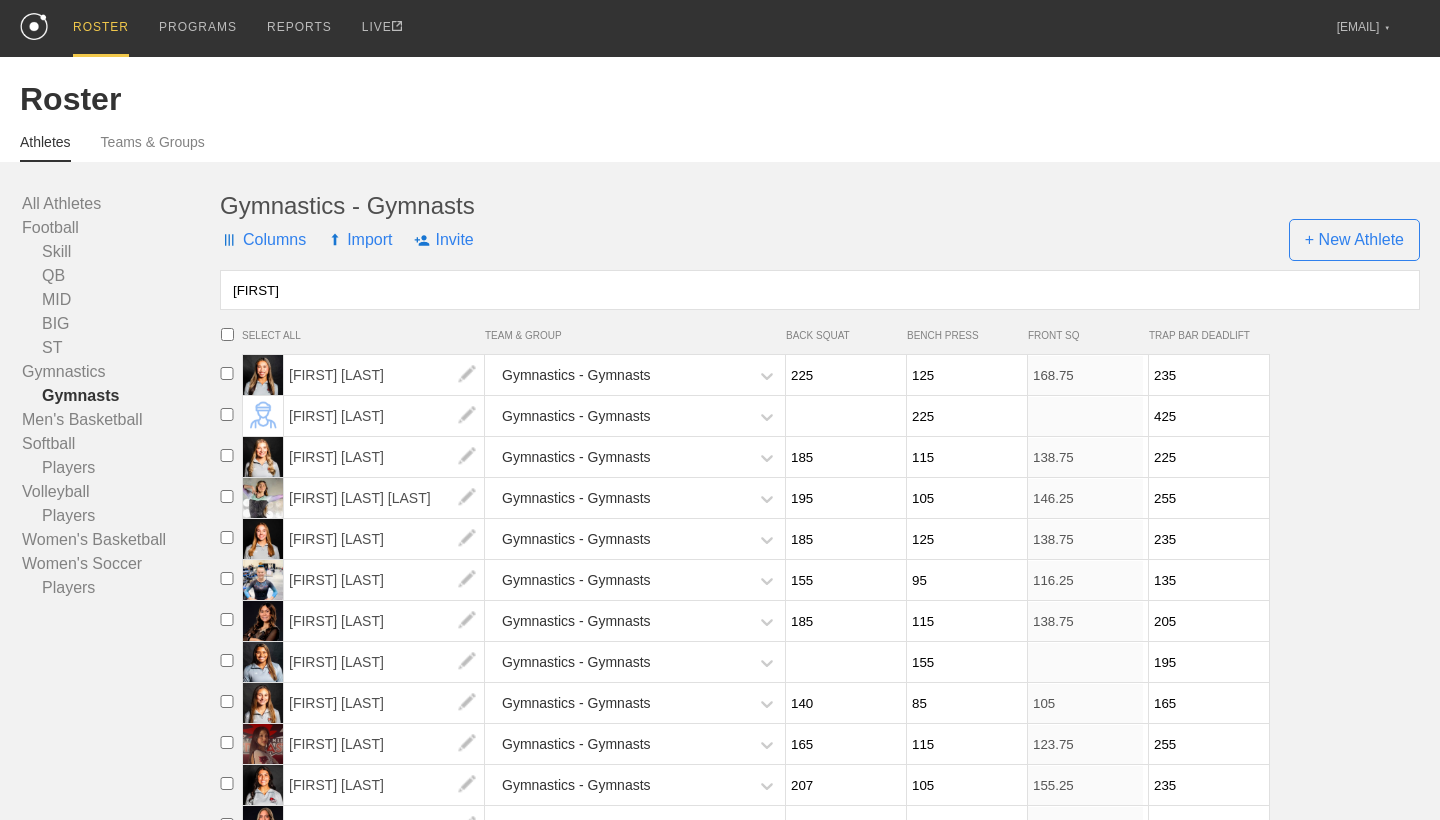 type on "a" 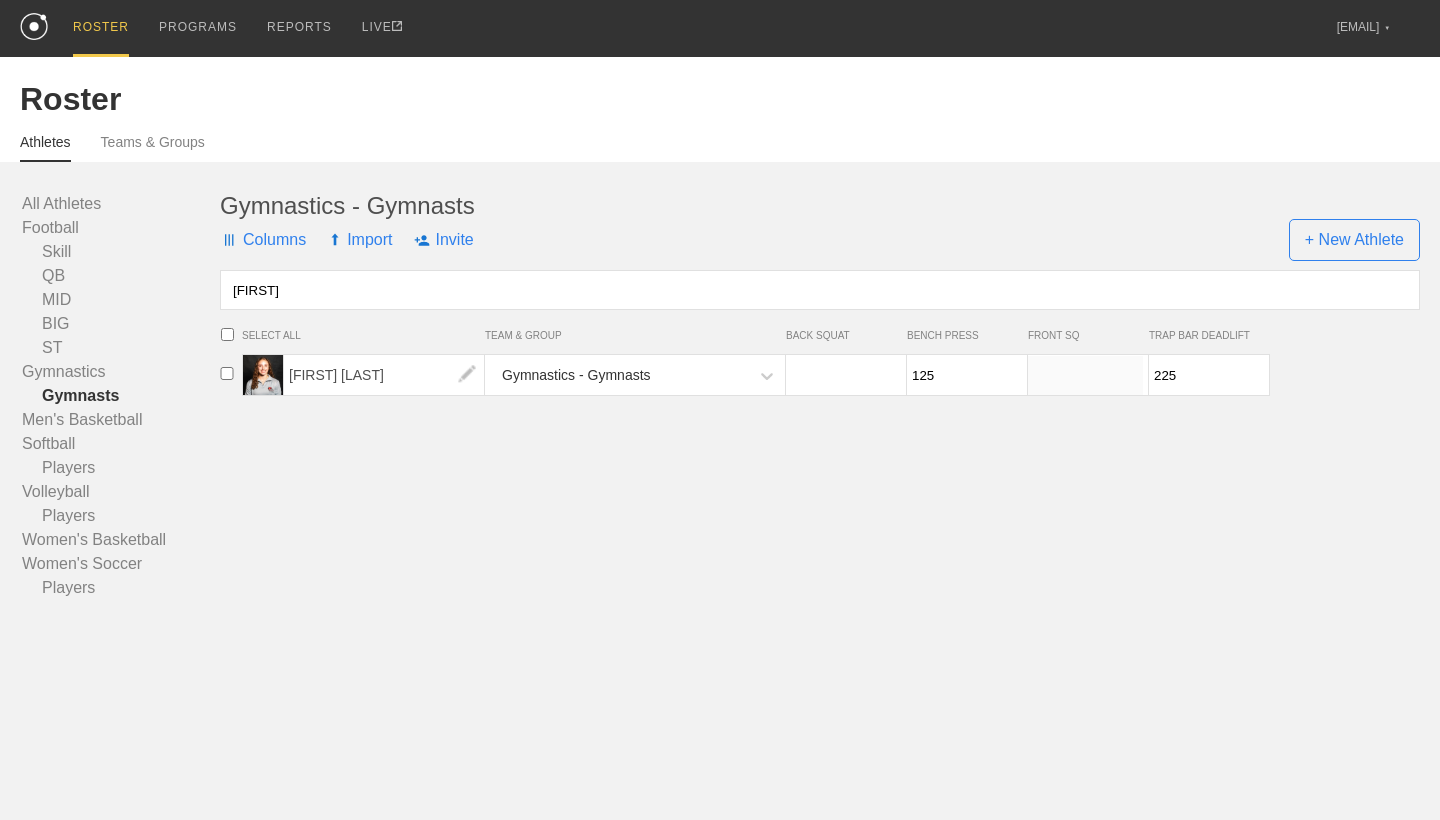 type on "[FIRST]" 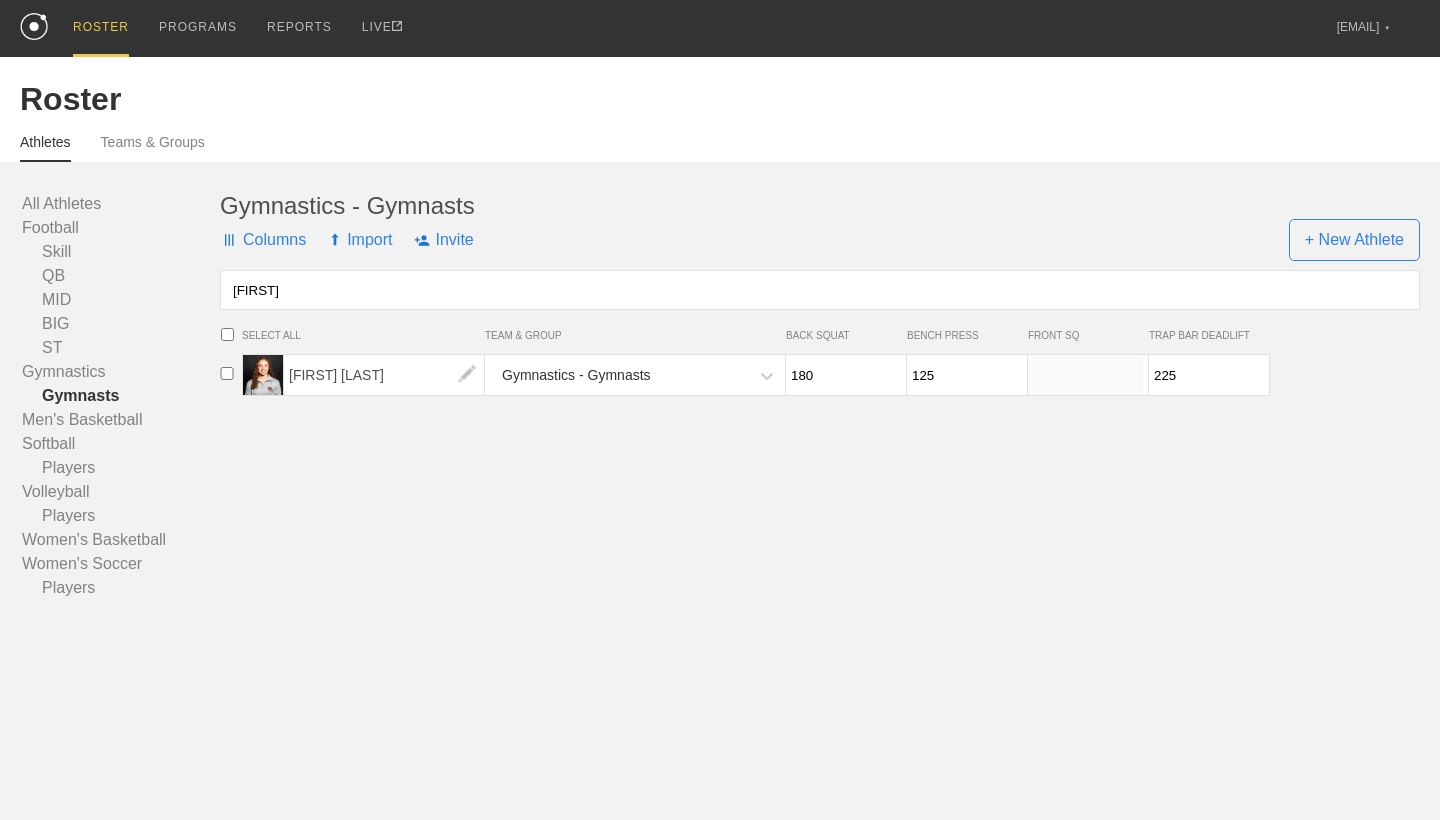 type on "180" 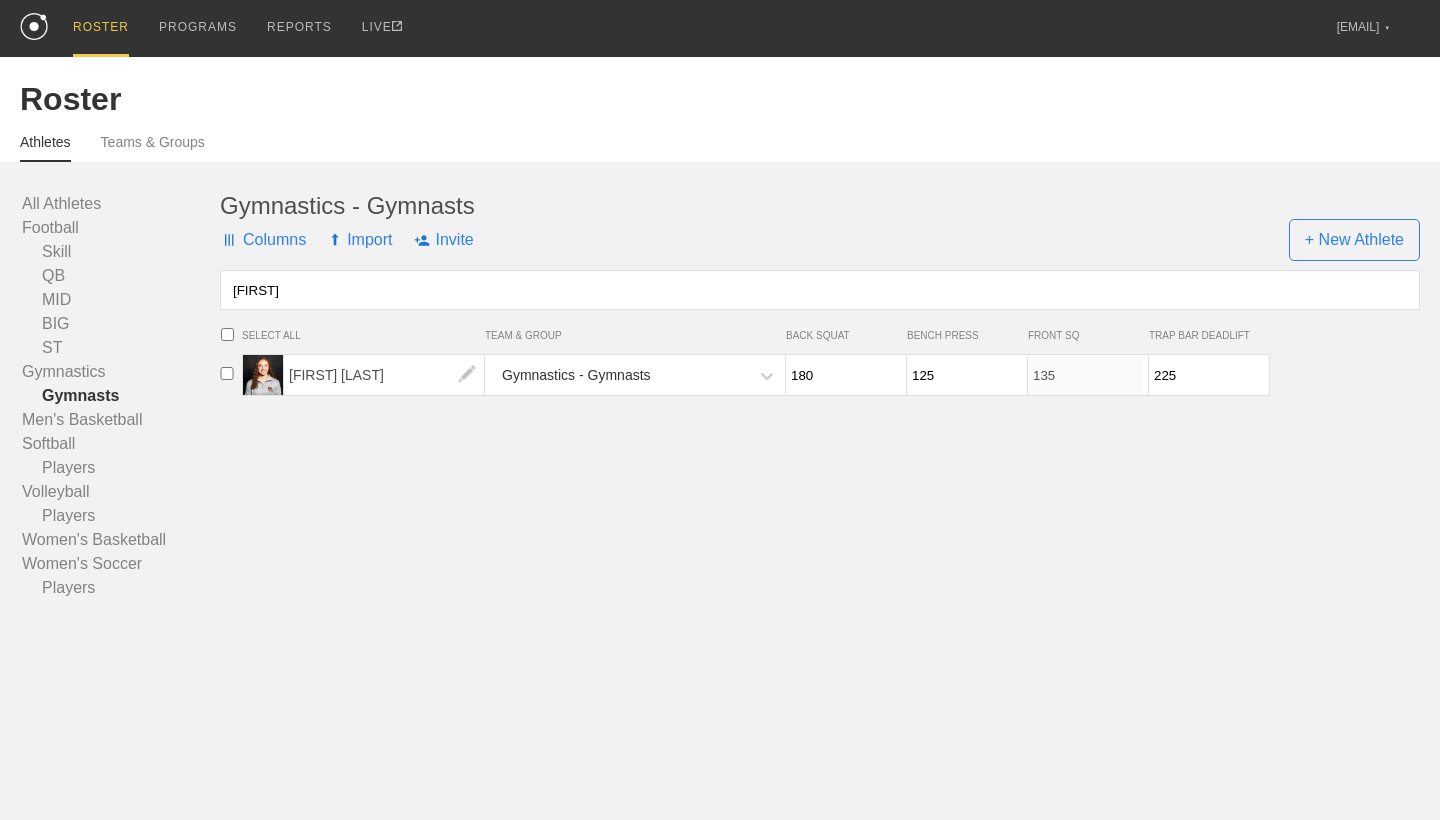 click on "[FIRST]" at bounding box center (820, 290) 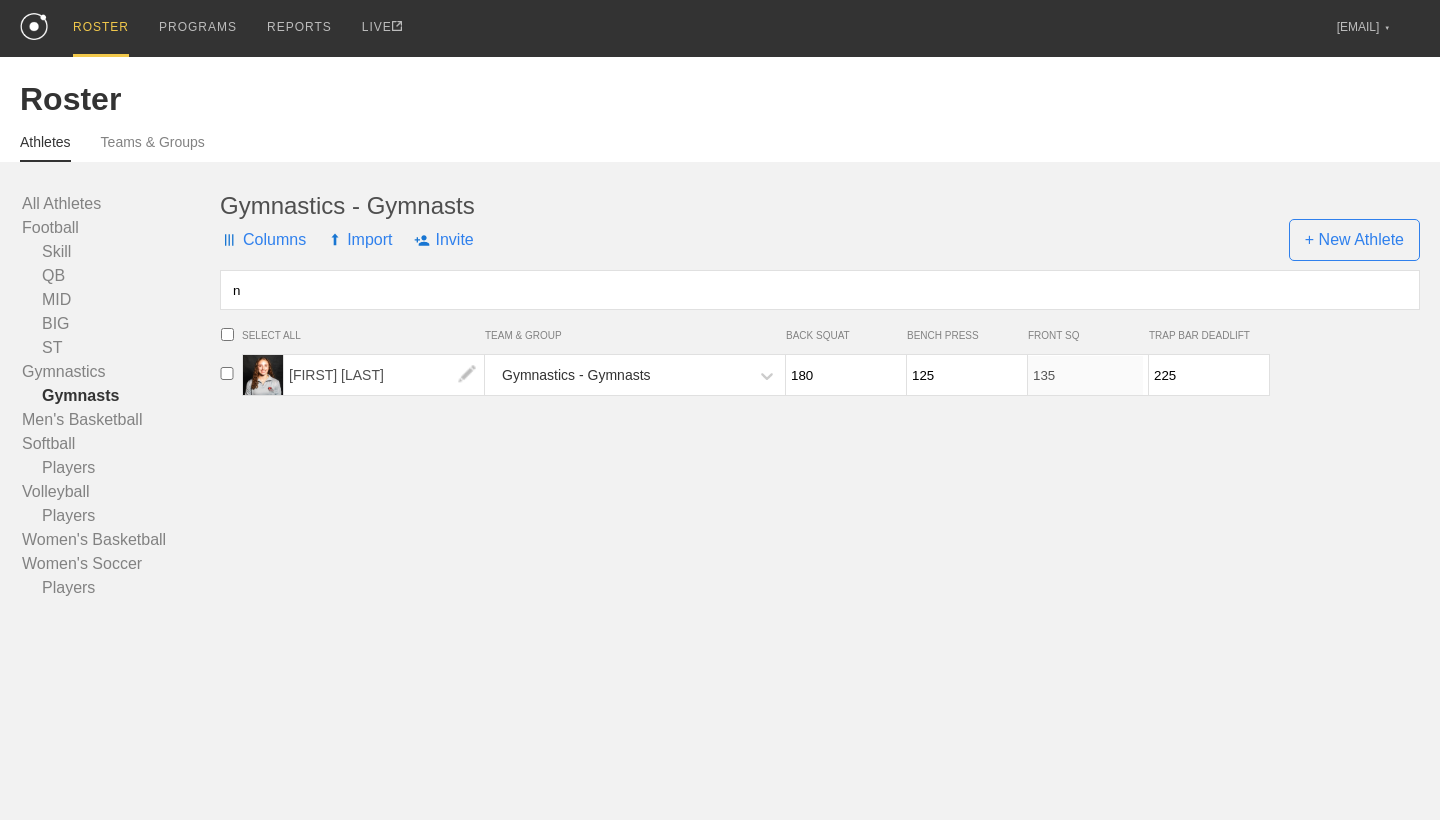 type 